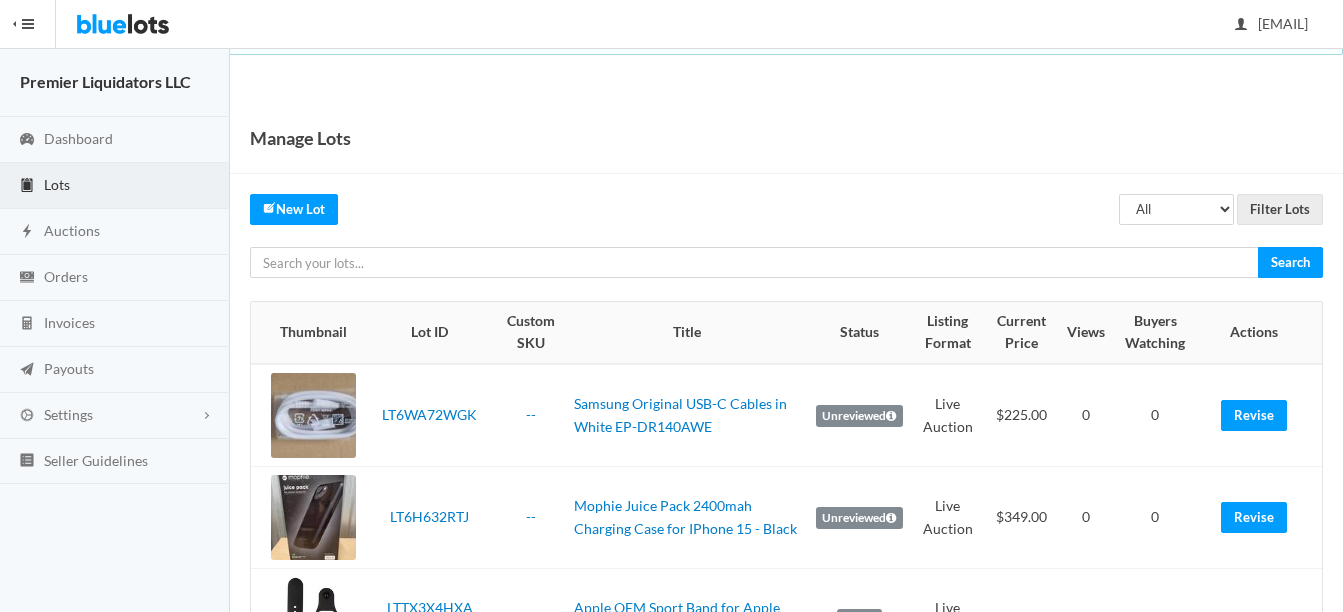 scroll, scrollTop: 0, scrollLeft: 0, axis: both 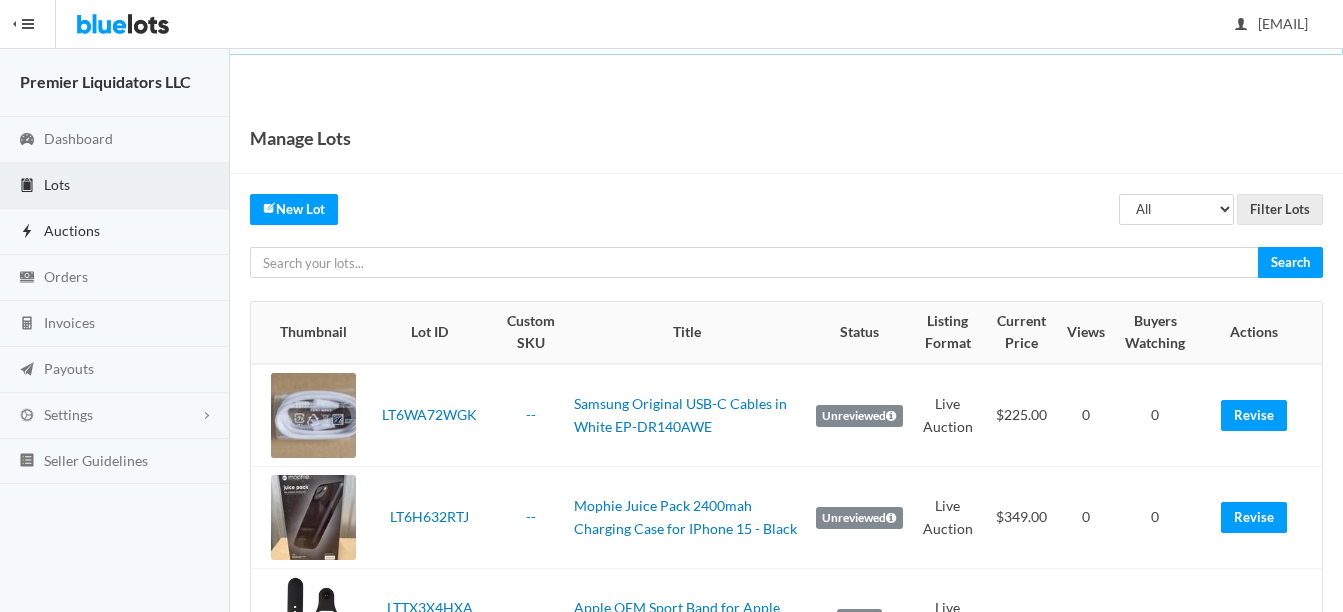 click on "Auctions" at bounding box center [72, 230] 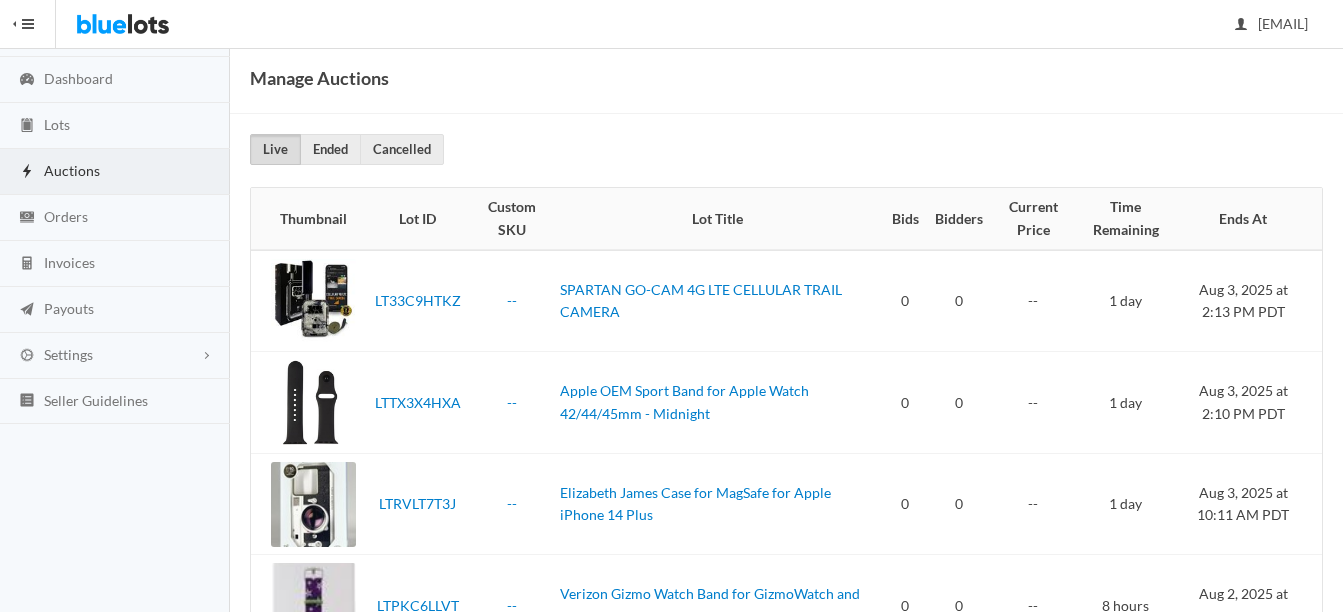 scroll, scrollTop: 0, scrollLeft: 0, axis: both 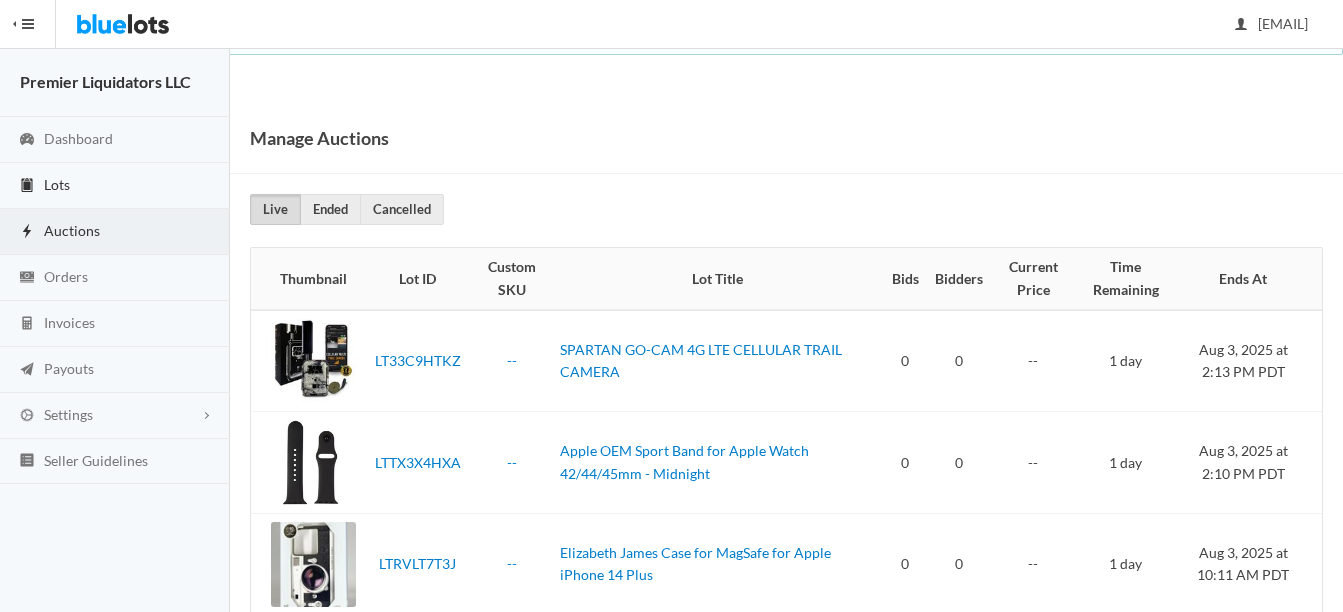 click on "Lots" at bounding box center (57, 184) 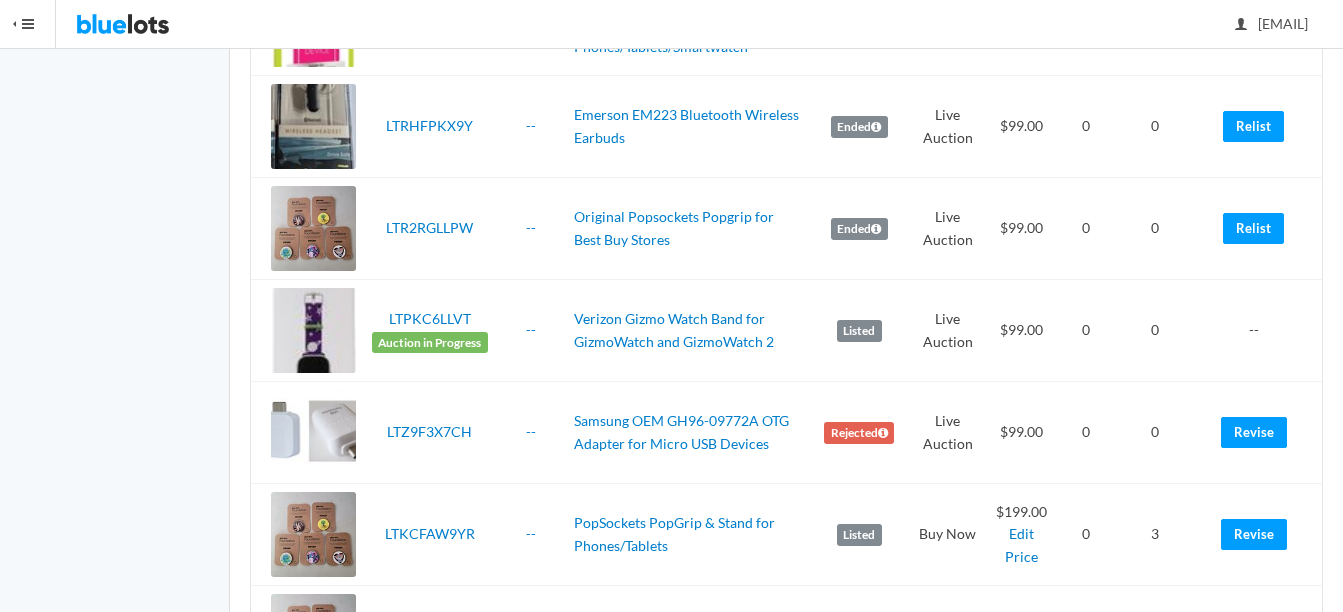 scroll, scrollTop: 800, scrollLeft: 0, axis: vertical 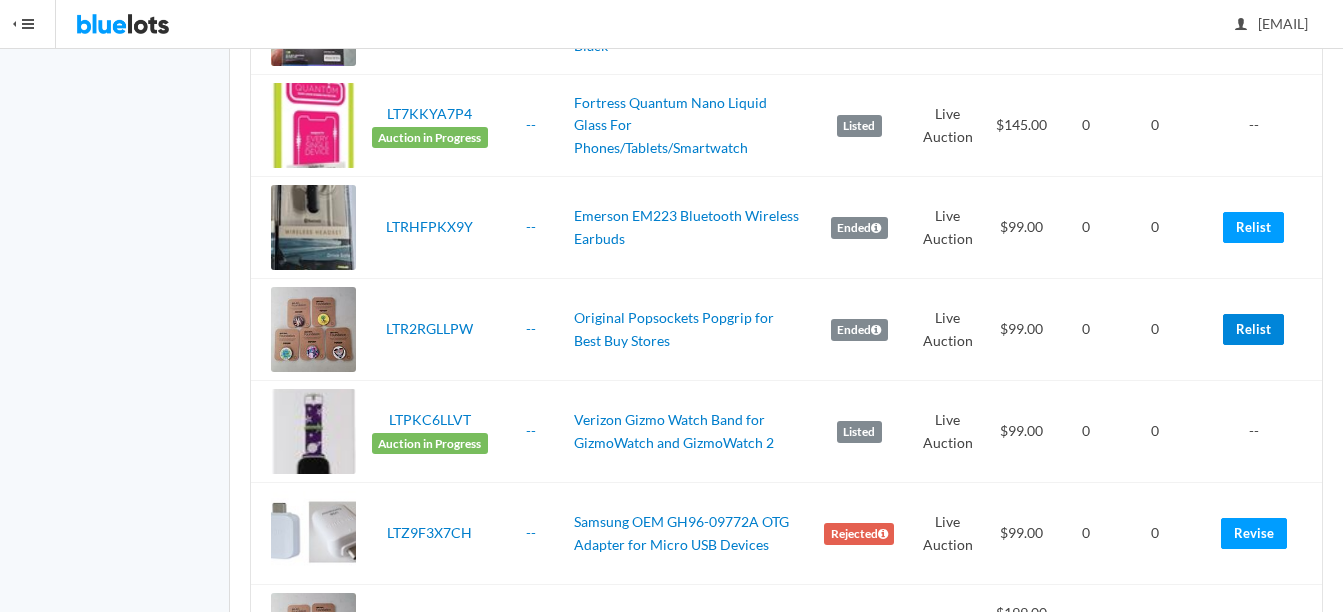 drag, startPoint x: 1243, startPoint y: 331, endPoint x: 841, endPoint y: 81, distance: 473.39624 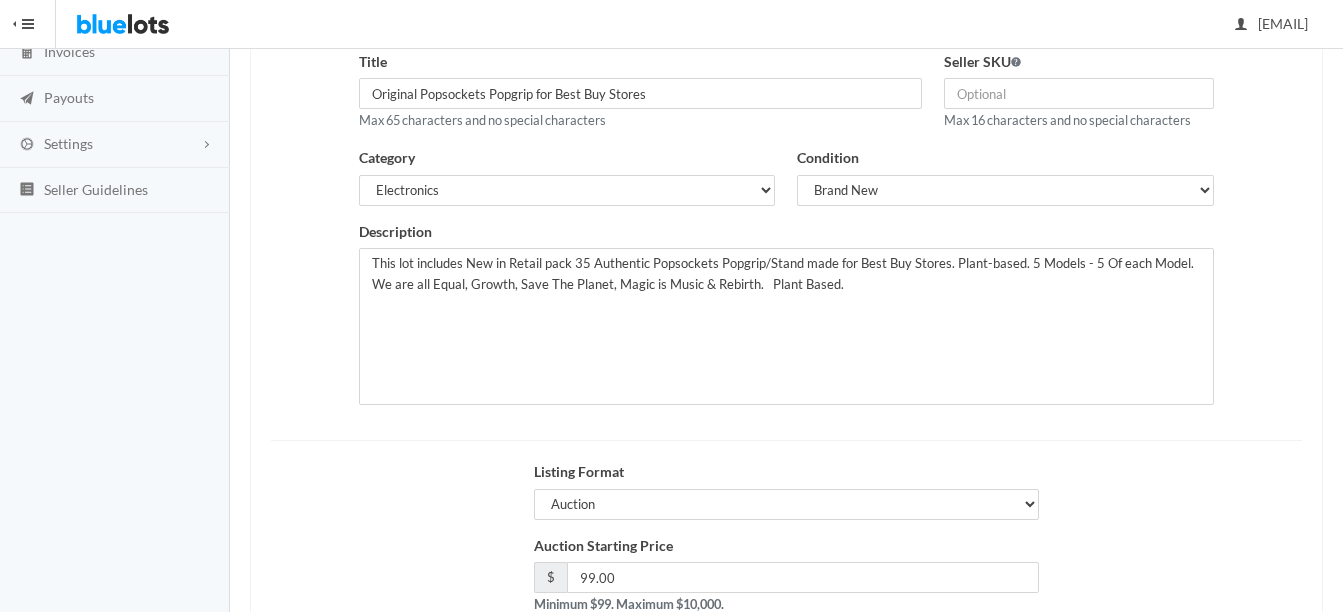 scroll, scrollTop: 300, scrollLeft: 0, axis: vertical 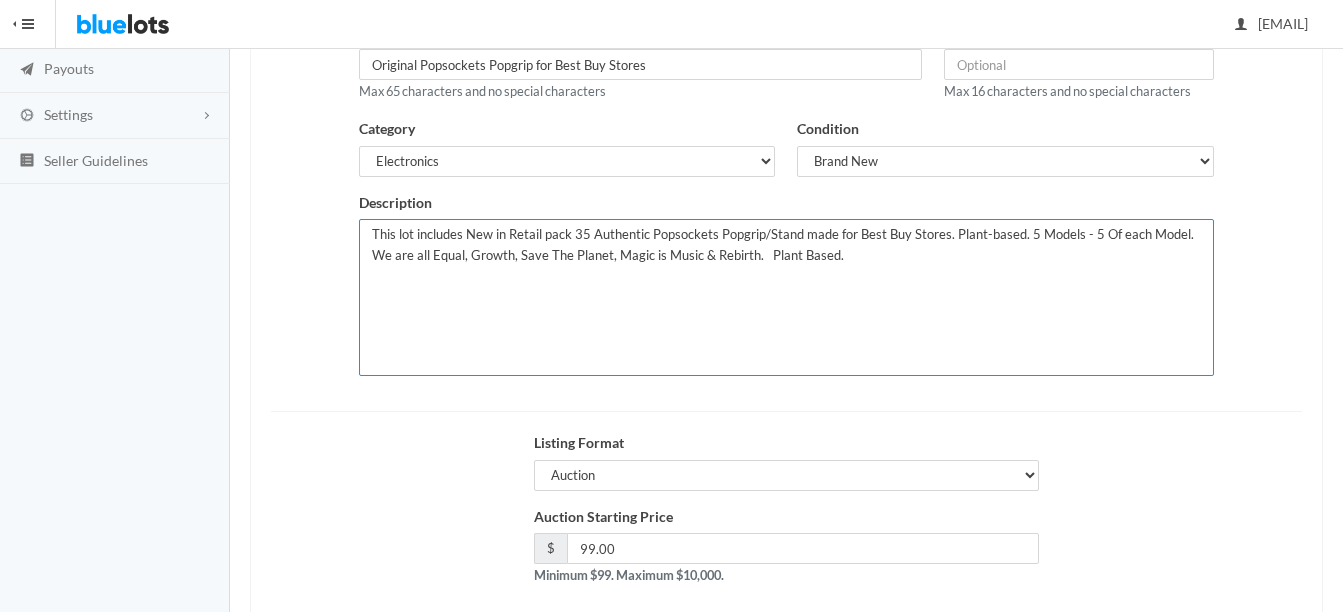click on "This lot includes New in Retail pack 35 Authentic Popsockets Popgrip/Stand made for Best Buy Stores. Plant-based. 5 Models - 5 Of each Model. We are all Equal, Growth, Save The Planet, Magic is Music & Rebirth.   Plant Based." at bounding box center [786, 297] 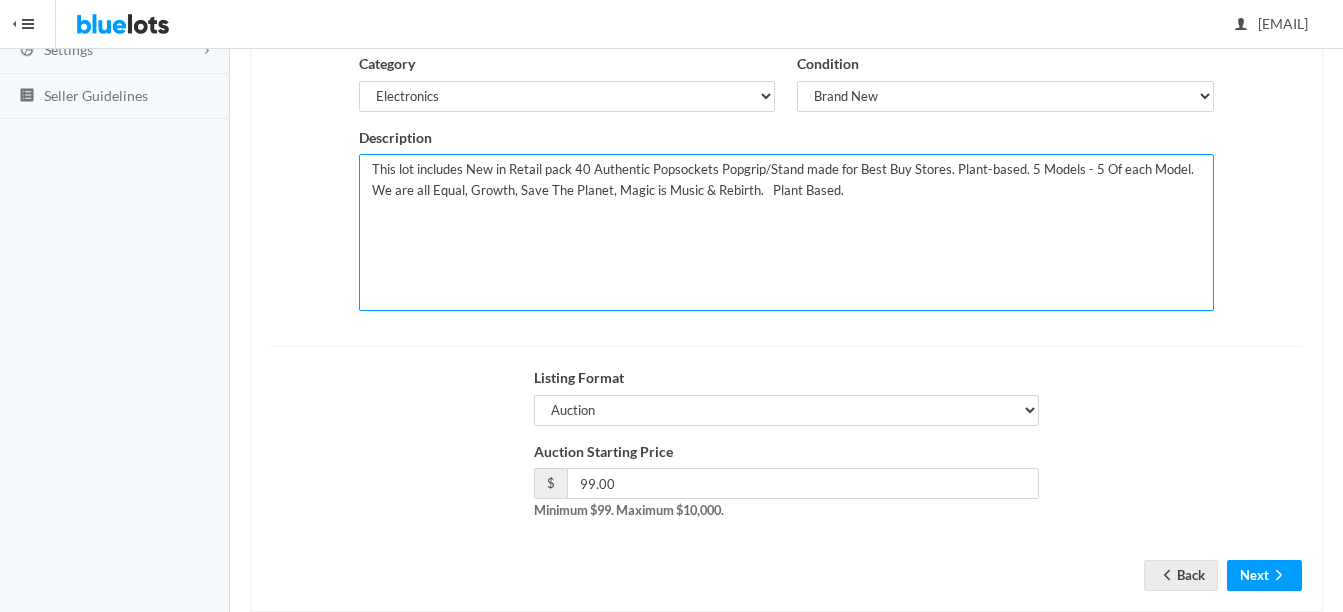 scroll, scrollTop: 406, scrollLeft: 0, axis: vertical 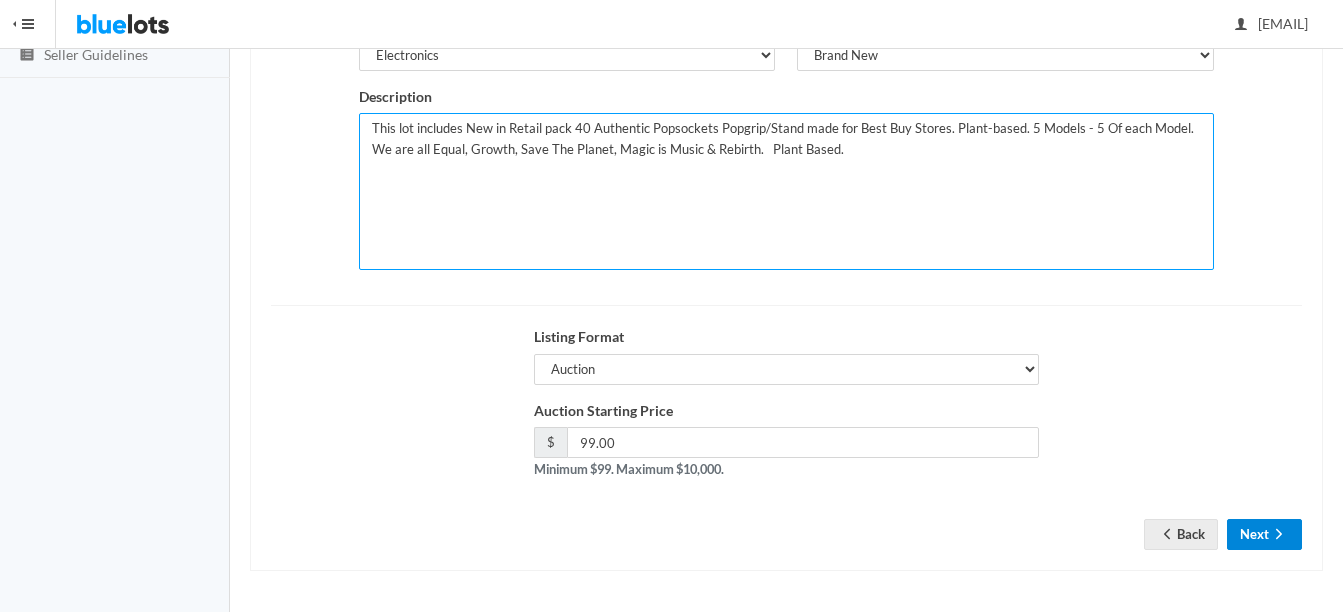 type on "This lot includes New in Retail pack 40 Authentic Popsockets Popgrip/Stand made for Best Buy Stores. Plant-based. 5 Models - 5 Of each Model. We are all Equal, Growth, Save The Planet, Magic is Music & Rebirth.   Plant Based." 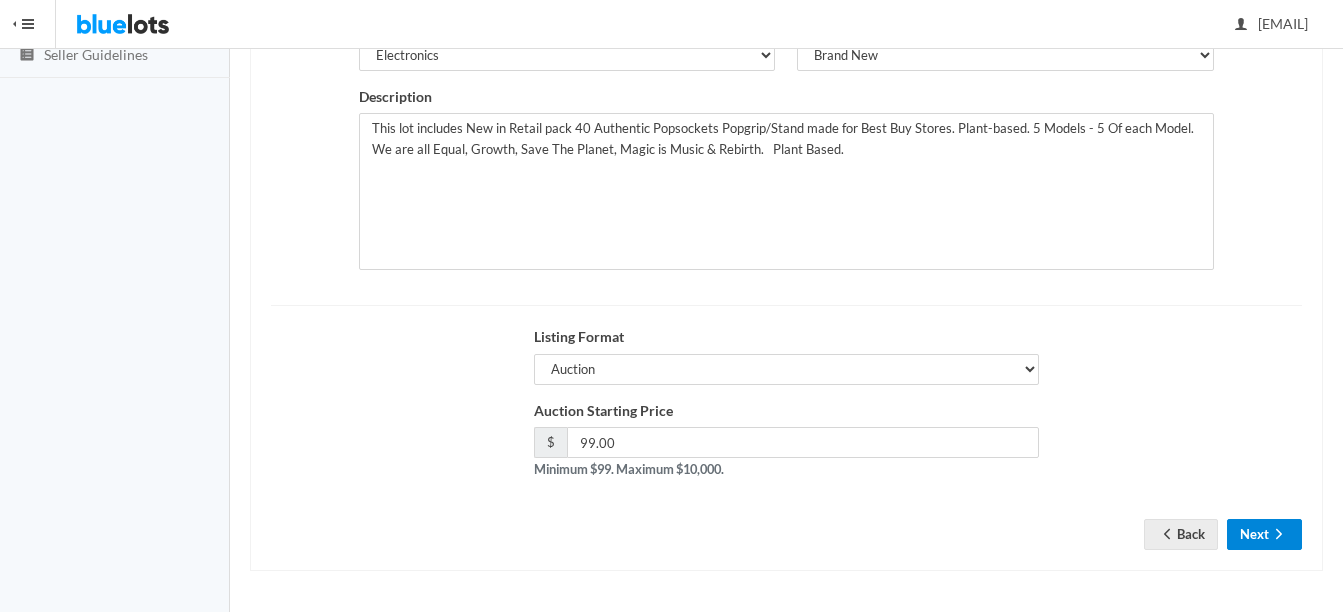 click on "Next" at bounding box center [1264, 534] 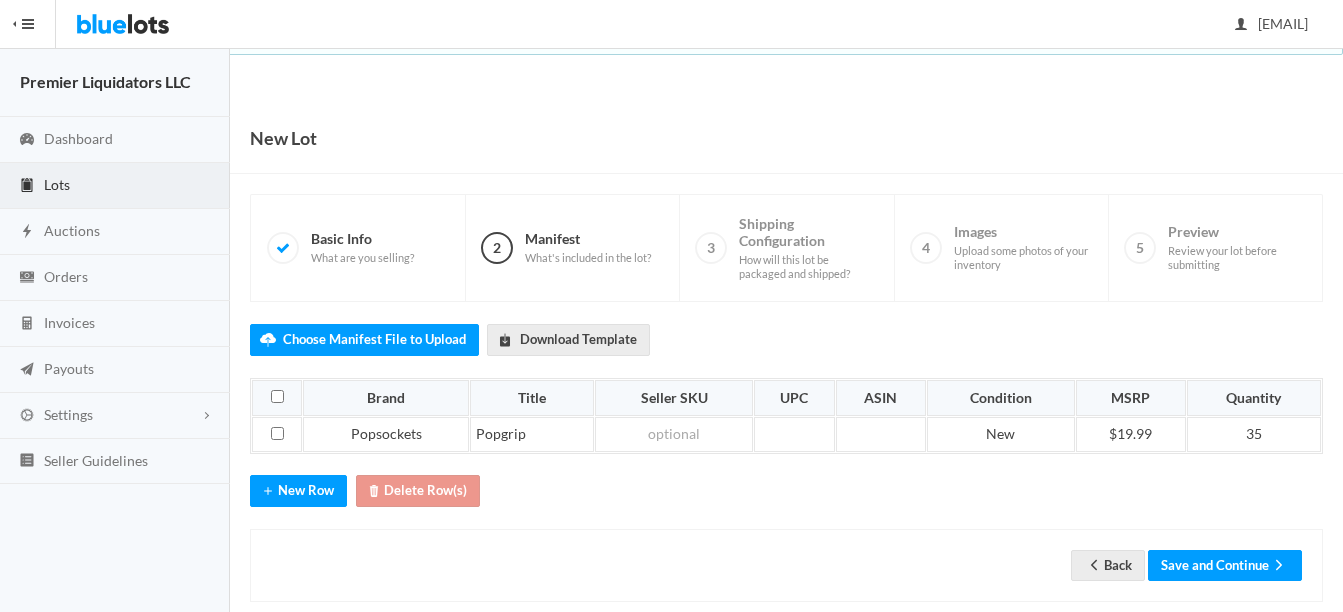 scroll, scrollTop: 0, scrollLeft: 0, axis: both 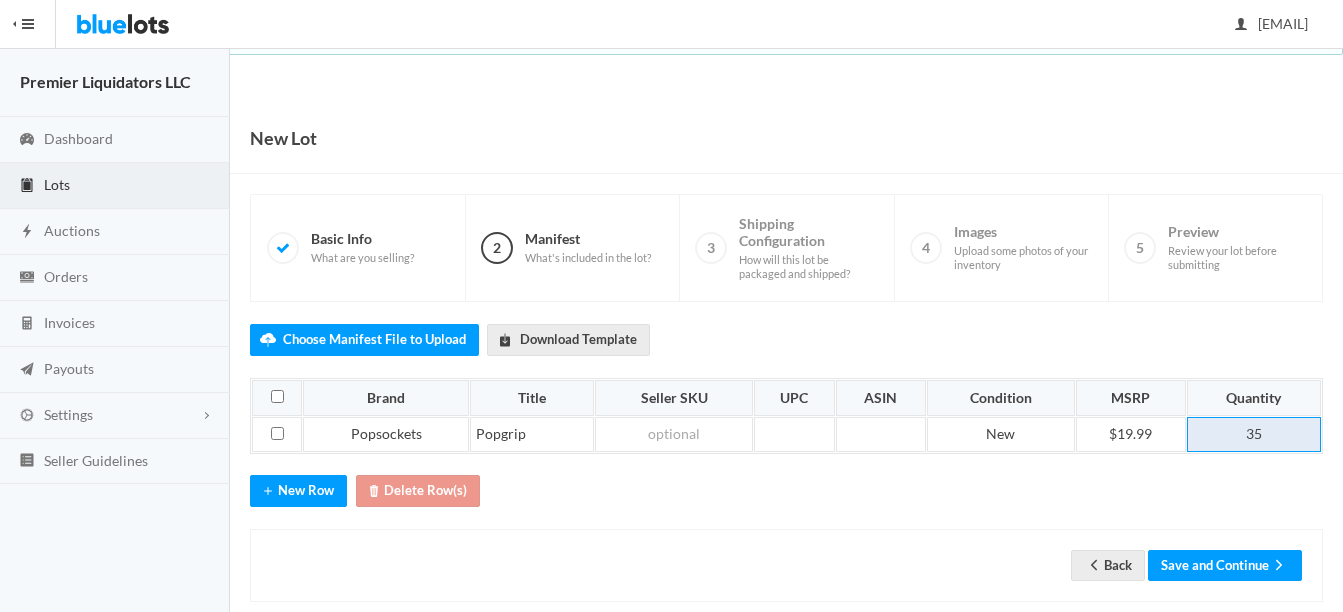 click on "35" at bounding box center (1254, 435) 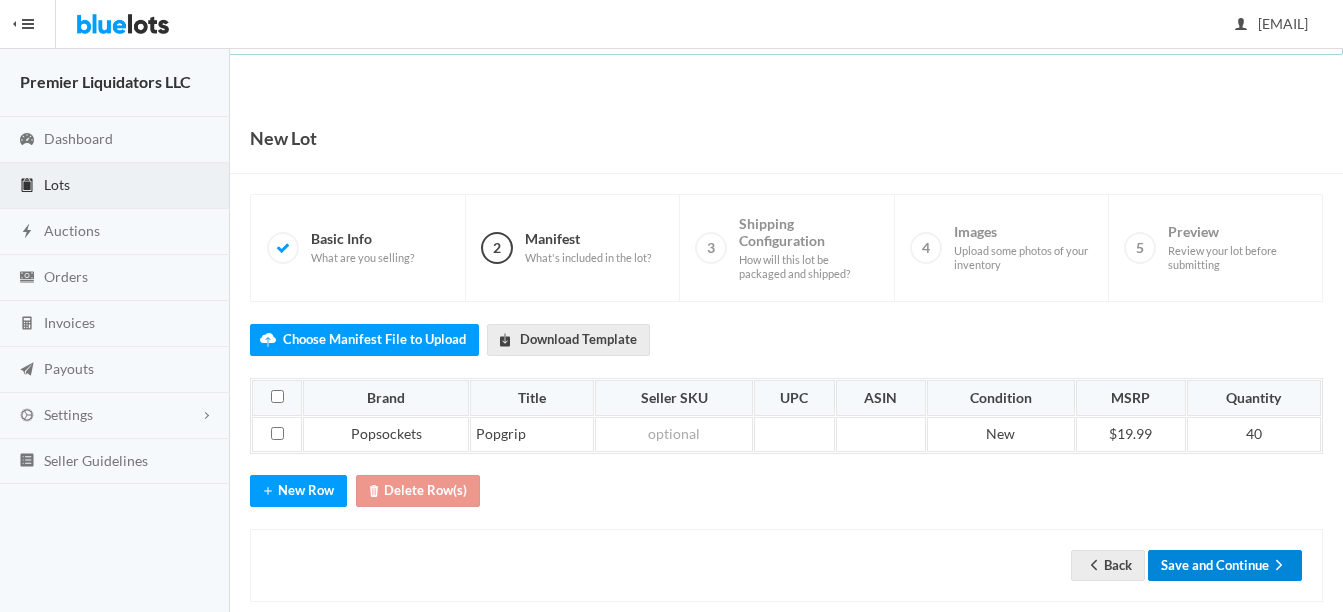 click on "Save and Continue" at bounding box center [1225, 565] 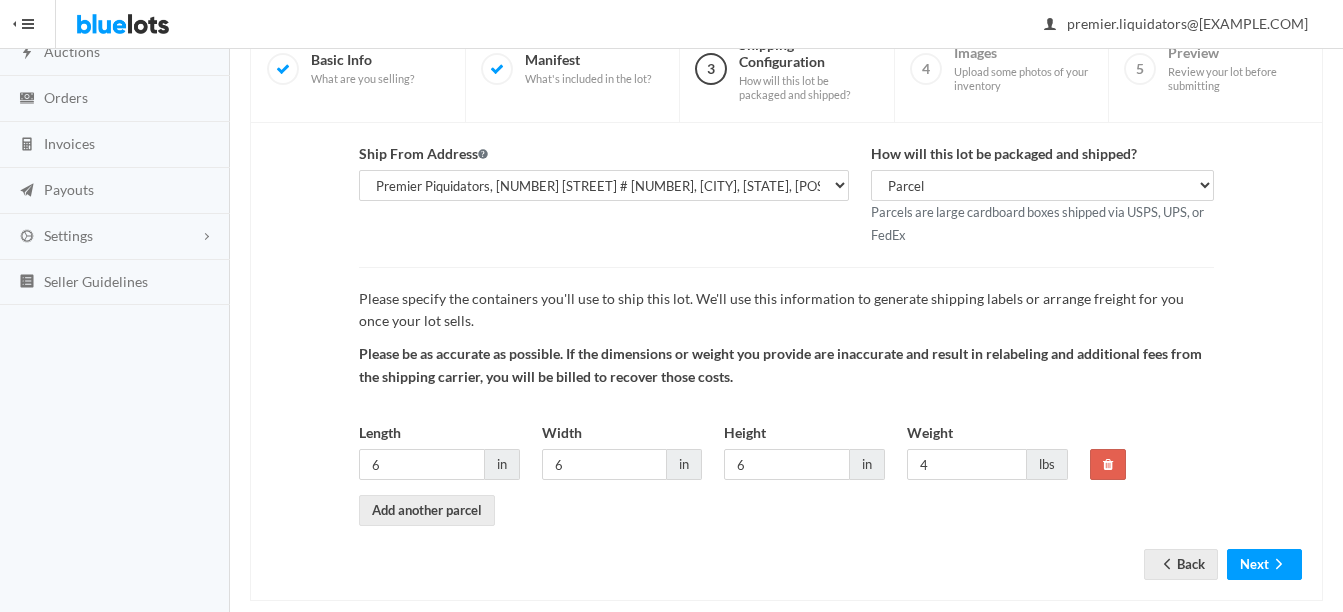 scroll, scrollTop: 209, scrollLeft: 0, axis: vertical 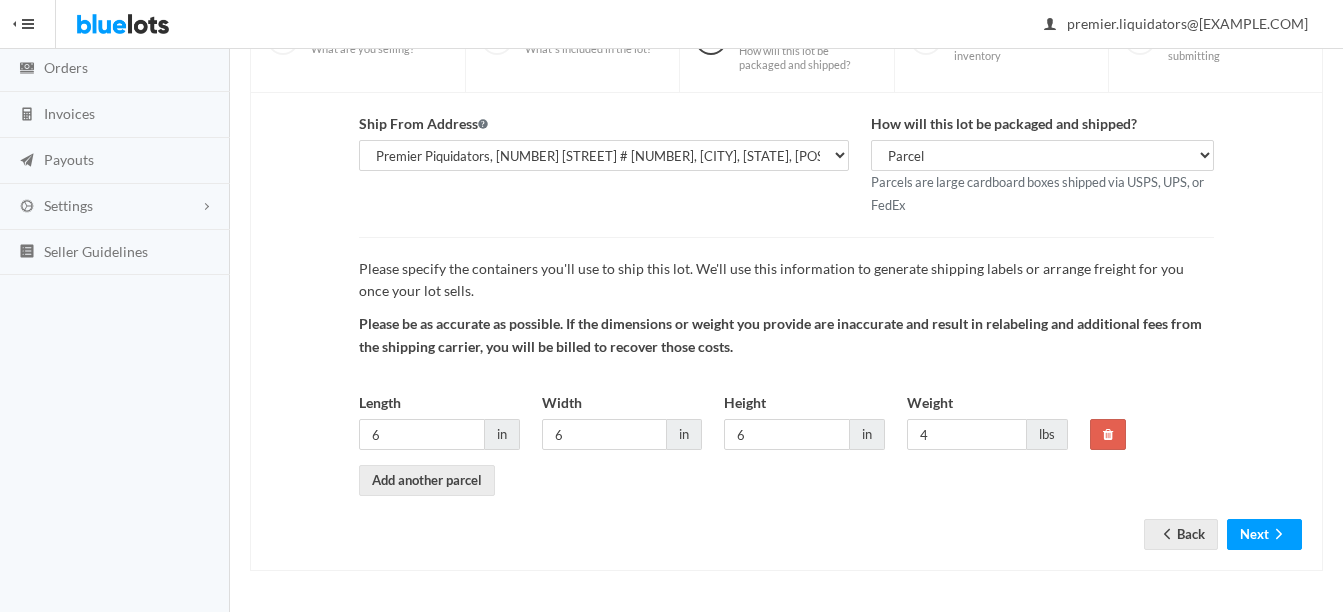 click on "Ship From Address
Premier Liquidatores, [NUMBER] [STREET], [CITY], [STATE], [POSTAL_CODE]
Premier Piquidators, [NUMBER] [STREET] # [NUMBER], [CITY], [STATE], [POSTAL_CODE]
Marlene Mollinedo, Premier Liquidators LLC, [NUMBER] [STREET] # [NUMBER], [CITY], [STATE], [POSTAL_CODE]
Marlene Mollinedo, Premier Liquidators LLC, [NUMBER] [STREET], [CITY], [STATE], [POSTAL_CODE]
How will this lot be packaged and shipped?
Parcel
Pallet
Truckload
Parcels are large cardboard boxes shipped via USPS, UPS, or FedEx
Please specify the containers you'll use to ship this lot. We'll use this information to generate shipping labels or arrange freight for you once your lot sells.
6" at bounding box center [786, 316] 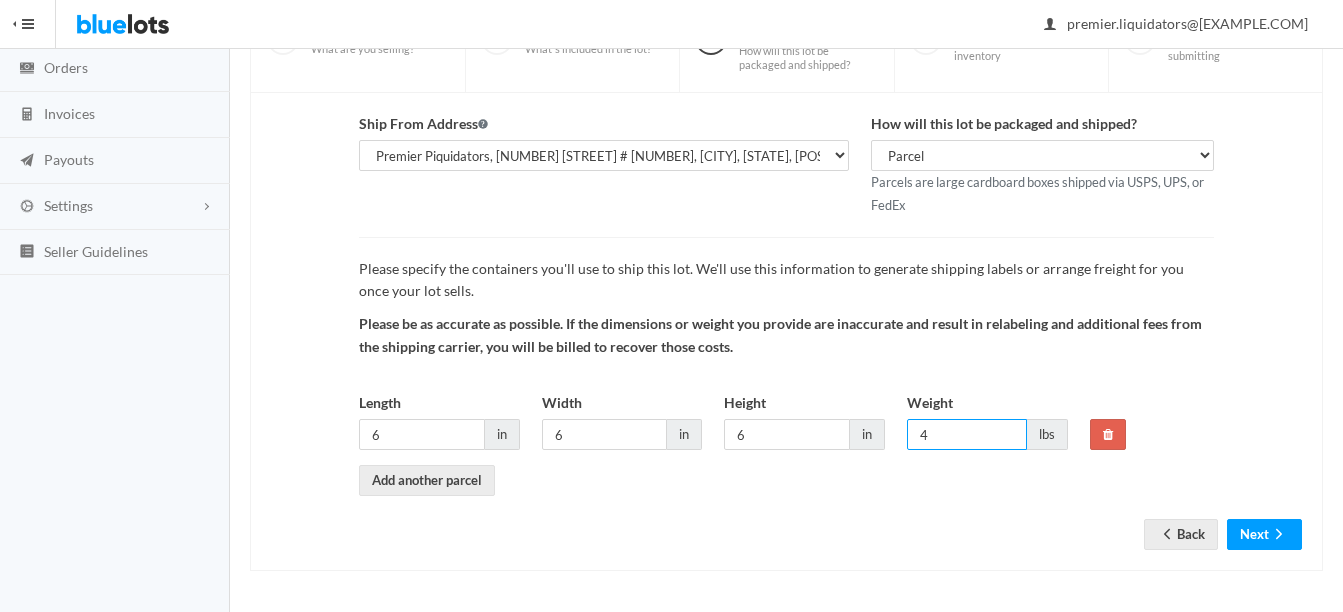click on "4" at bounding box center (967, 434) 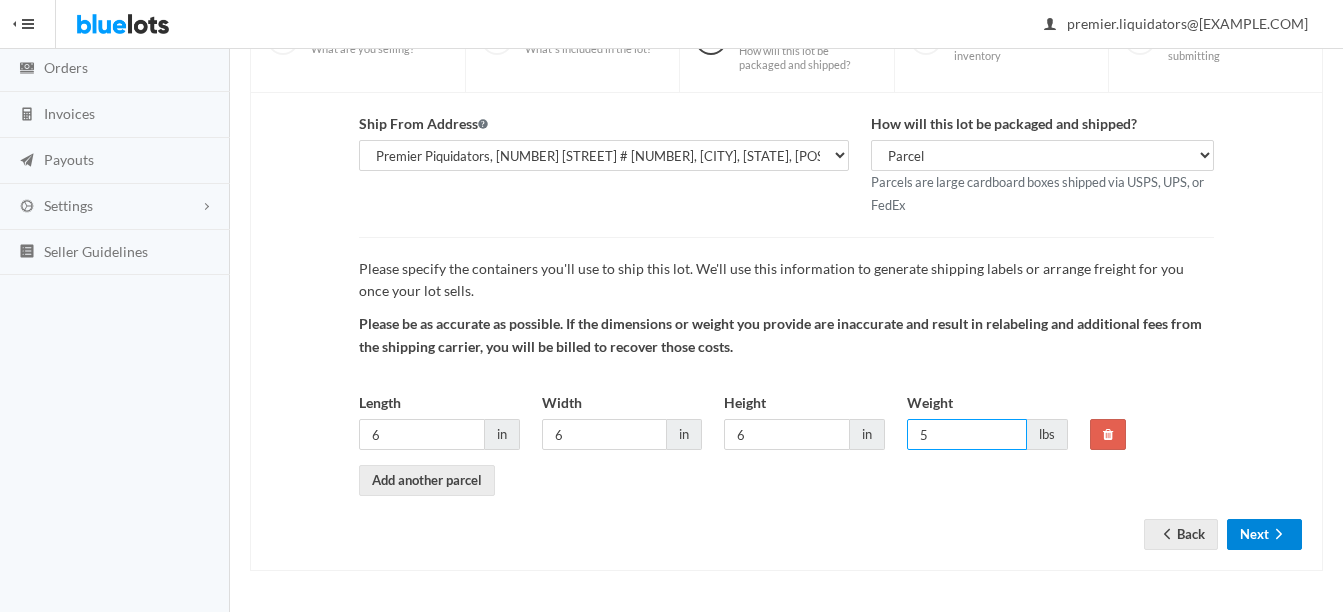 type on "5" 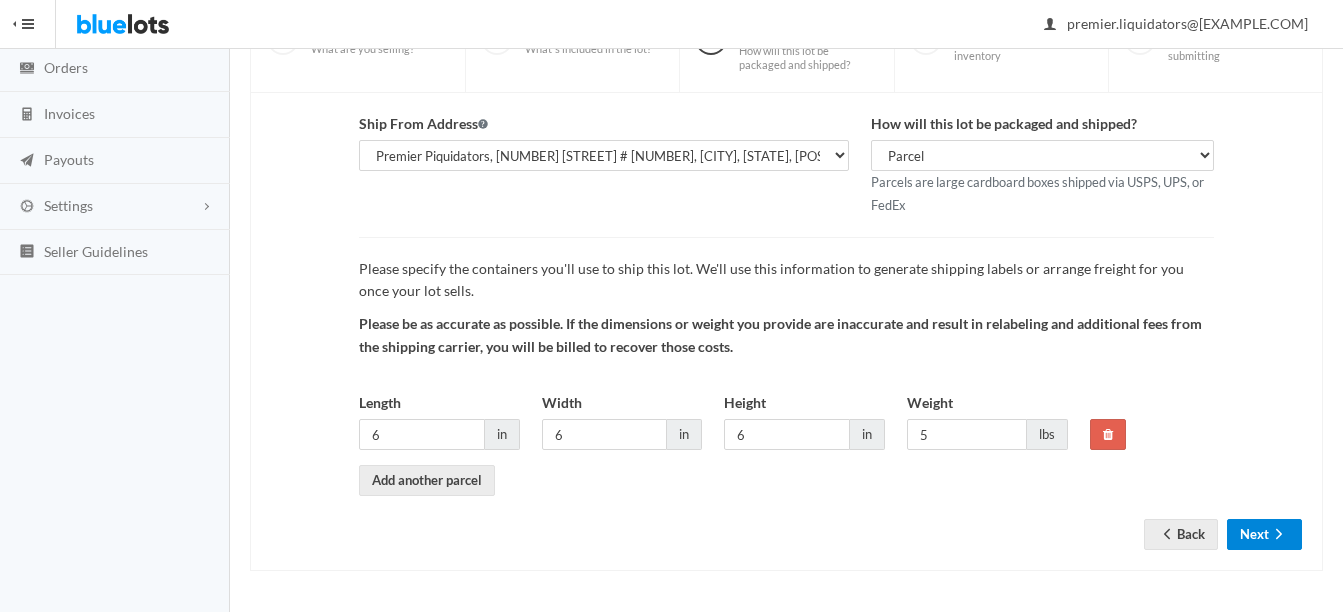 click on "Next" at bounding box center [1264, 534] 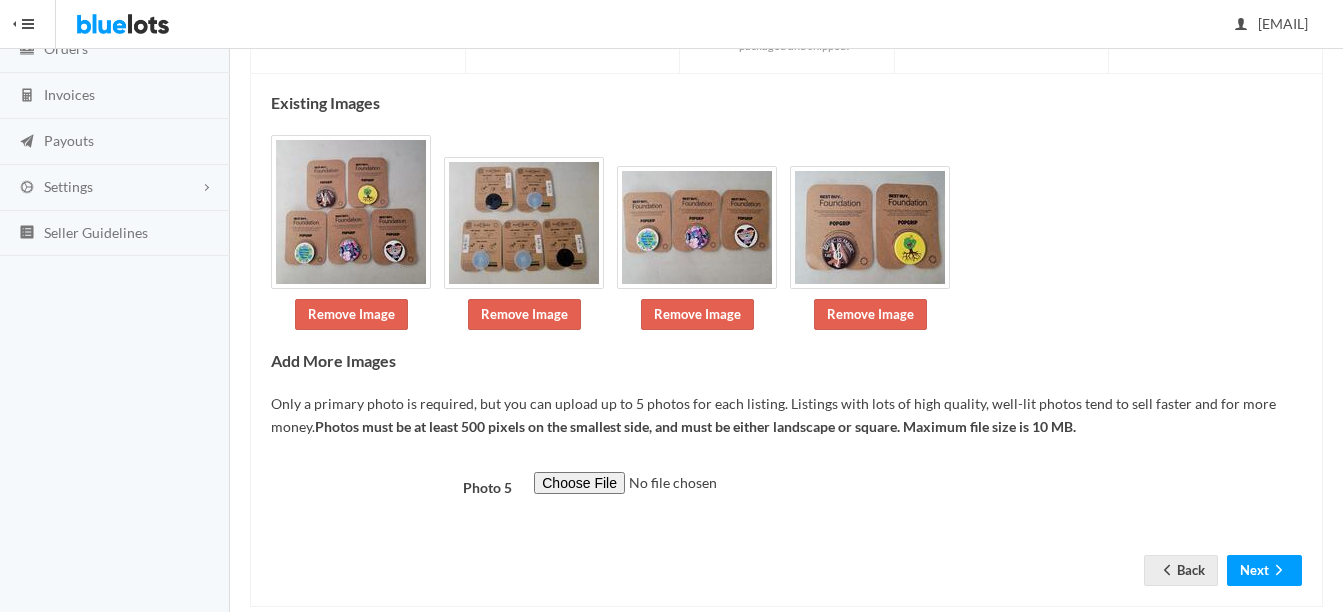scroll, scrollTop: 264, scrollLeft: 0, axis: vertical 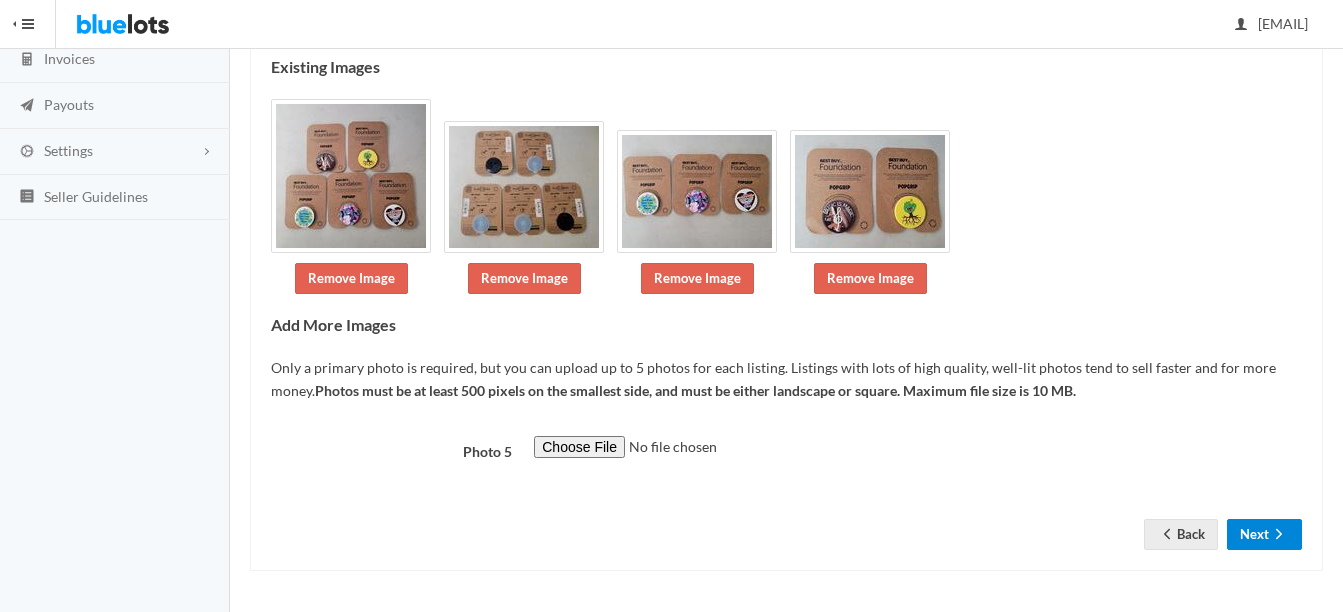 click on "Next" at bounding box center (1264, 534) 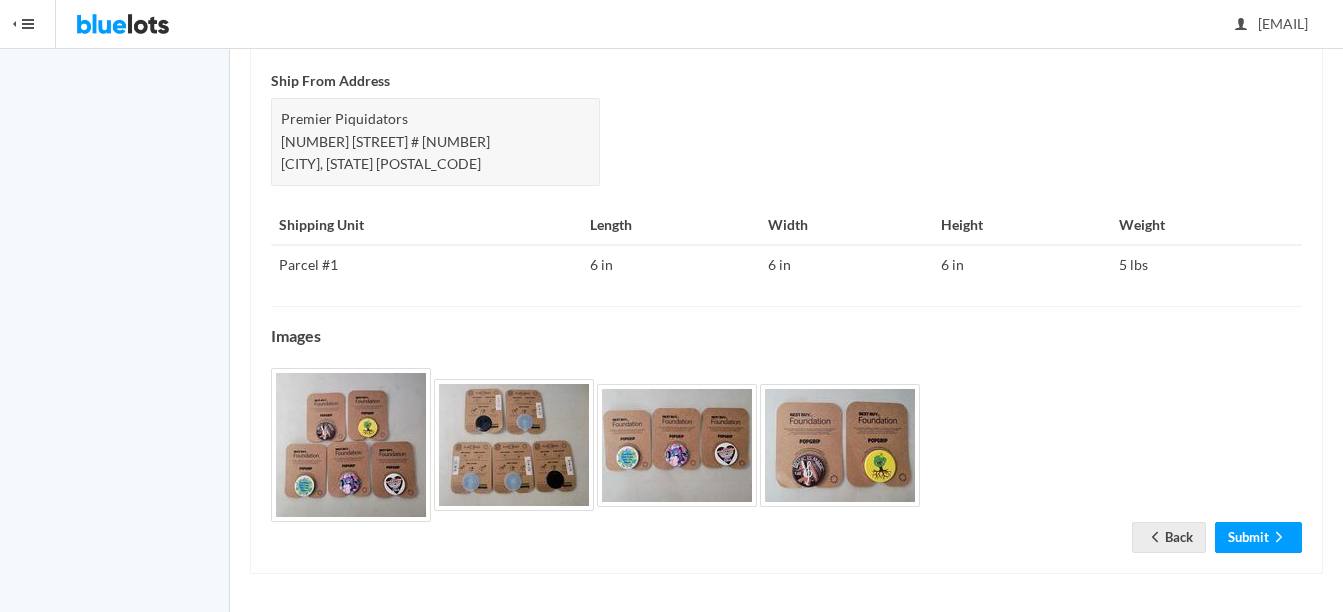 scroll, scrollTop: 876, scrollLeft: 0, axis: vertical 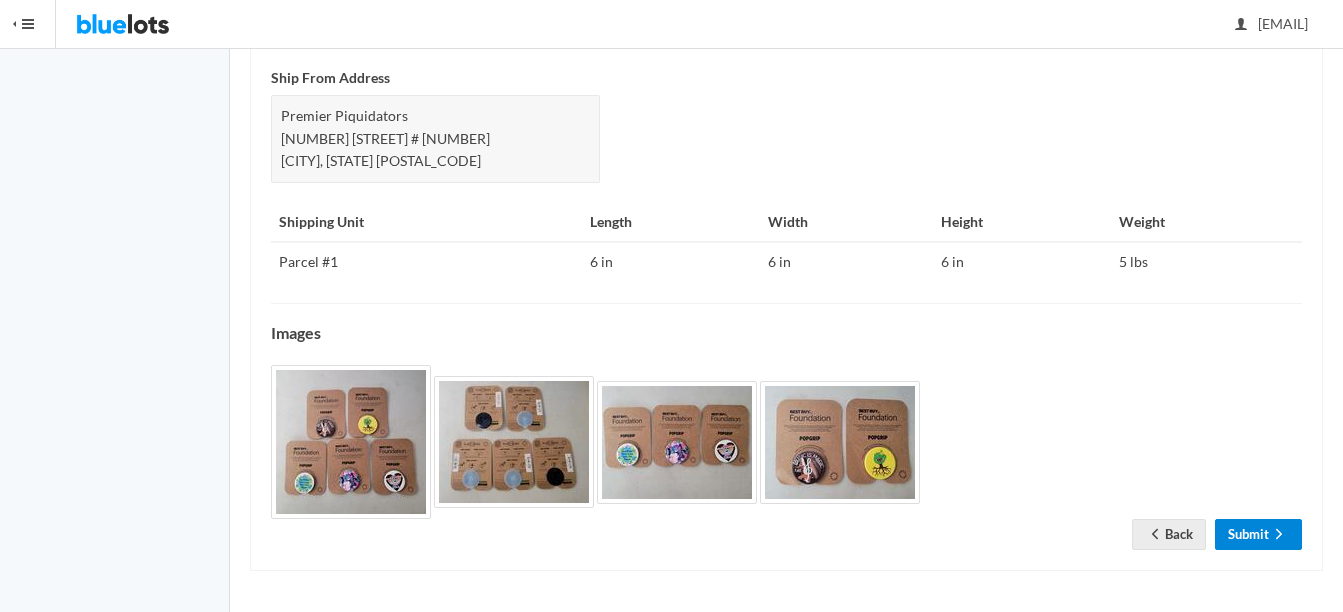 click on "Submit" at bounding box center [1258, 534] 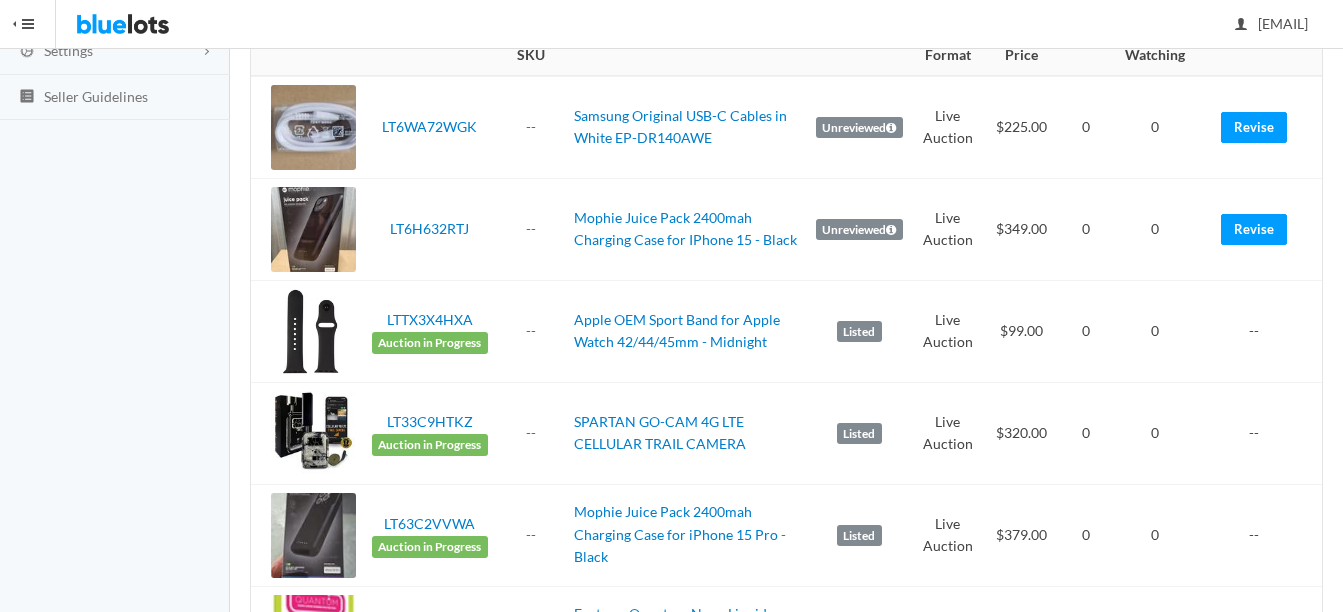 scroll, scrollTop: 0, scrollLeft: 0, axis: both 